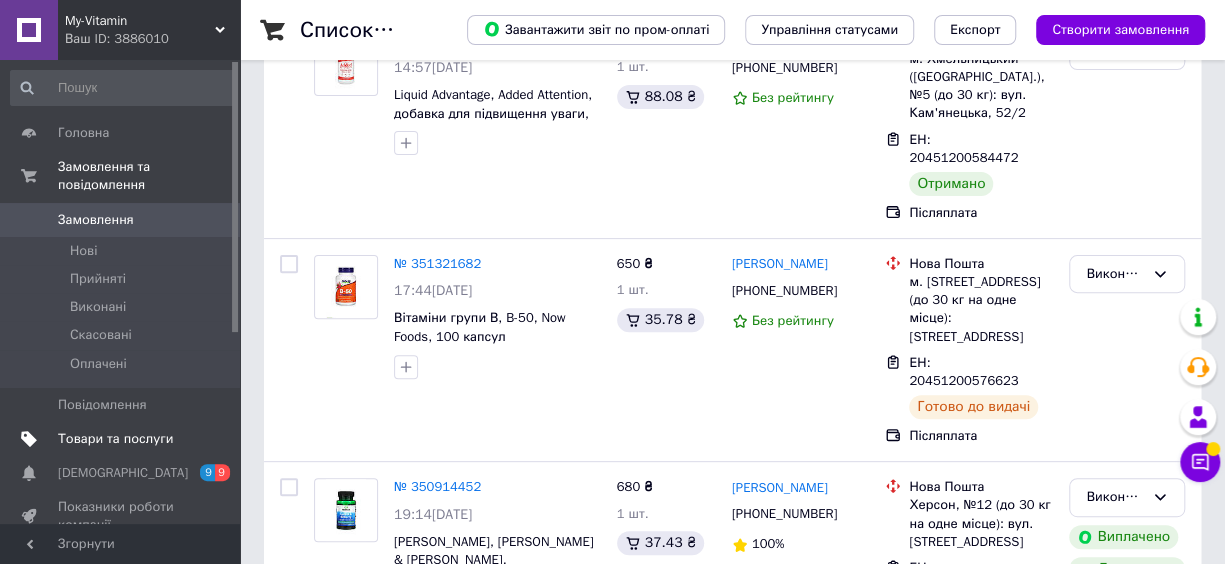 scroll, scrollTop: 0, scrollLeft: 0, axis: both 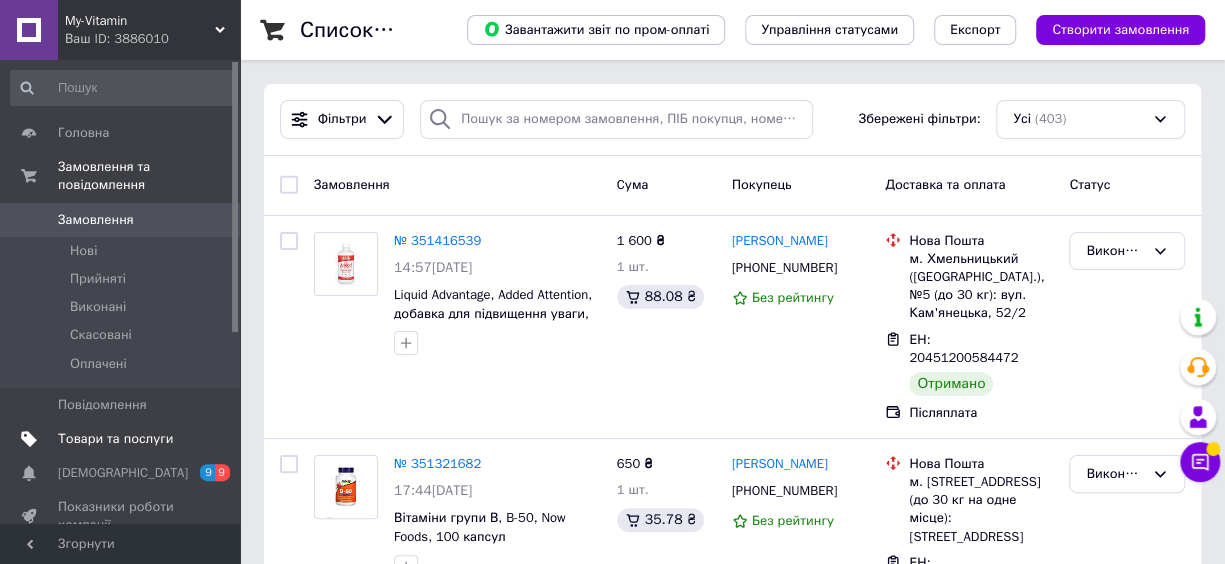 click on "Товари та послуги" at bounding box center [115, 439] 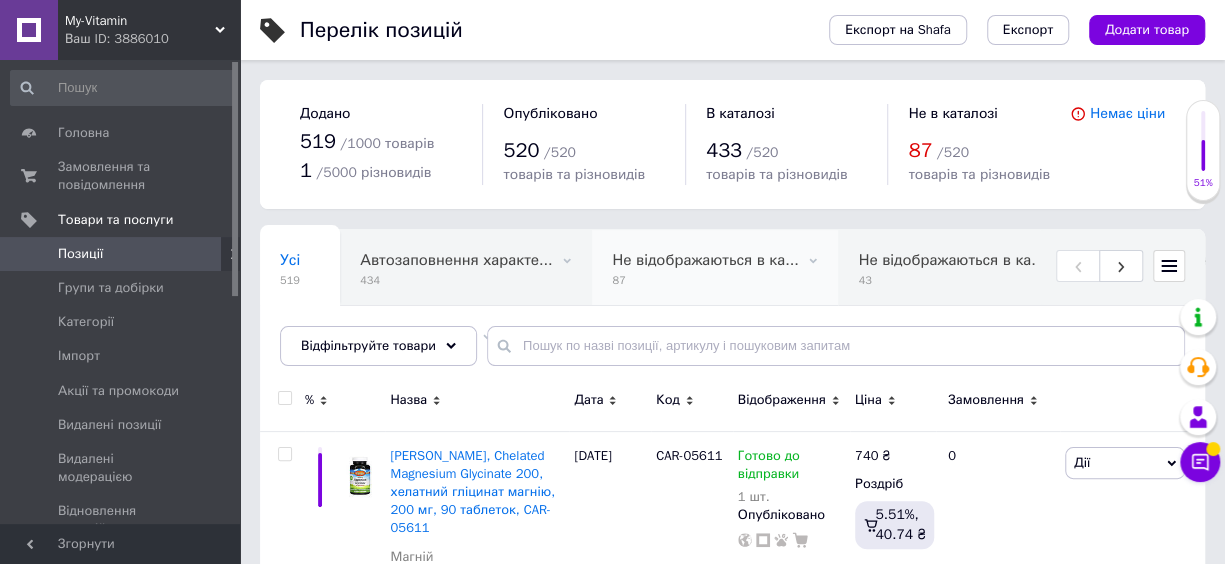 click on "Не відображаються в ка... 87" at bounding box center (715, 268) 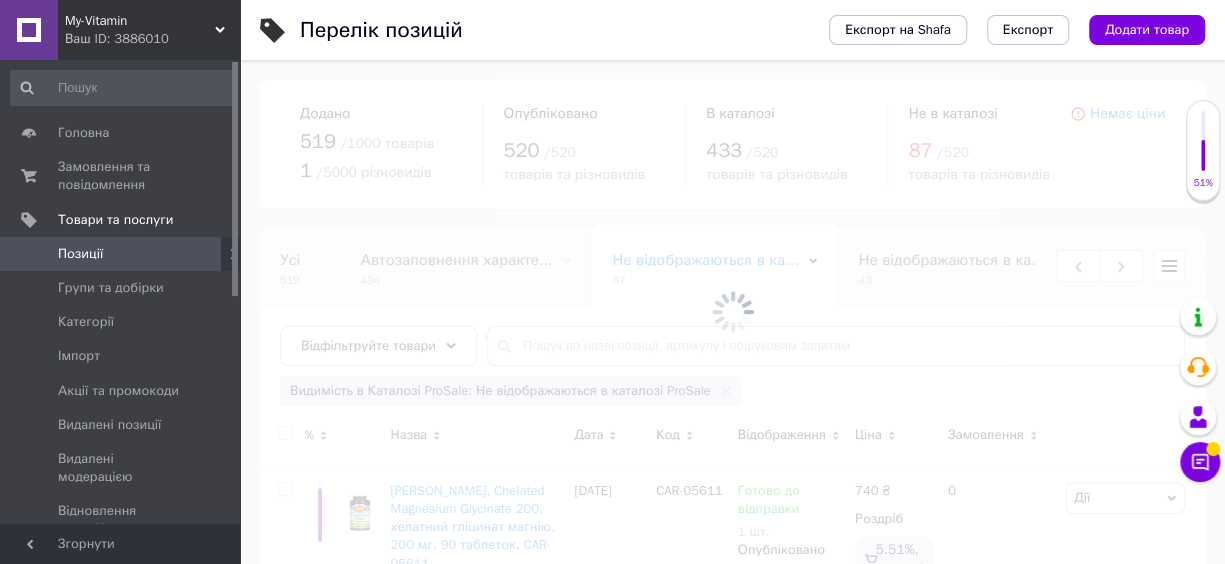 scroll, scrollTop: 0, scrollLeft: 328, axis: horizontal 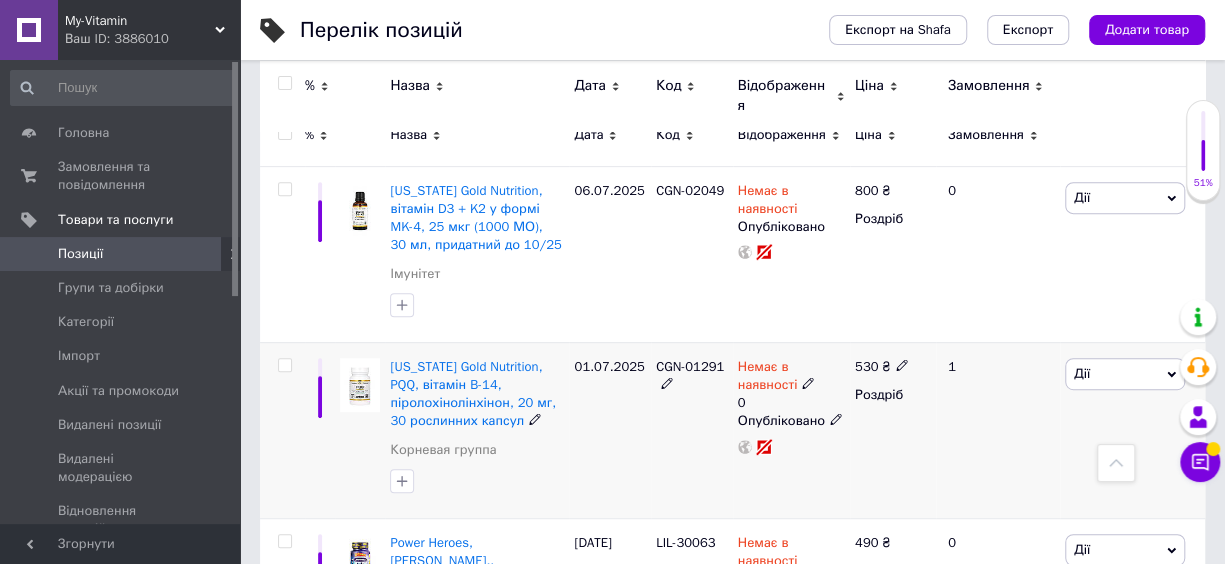 click 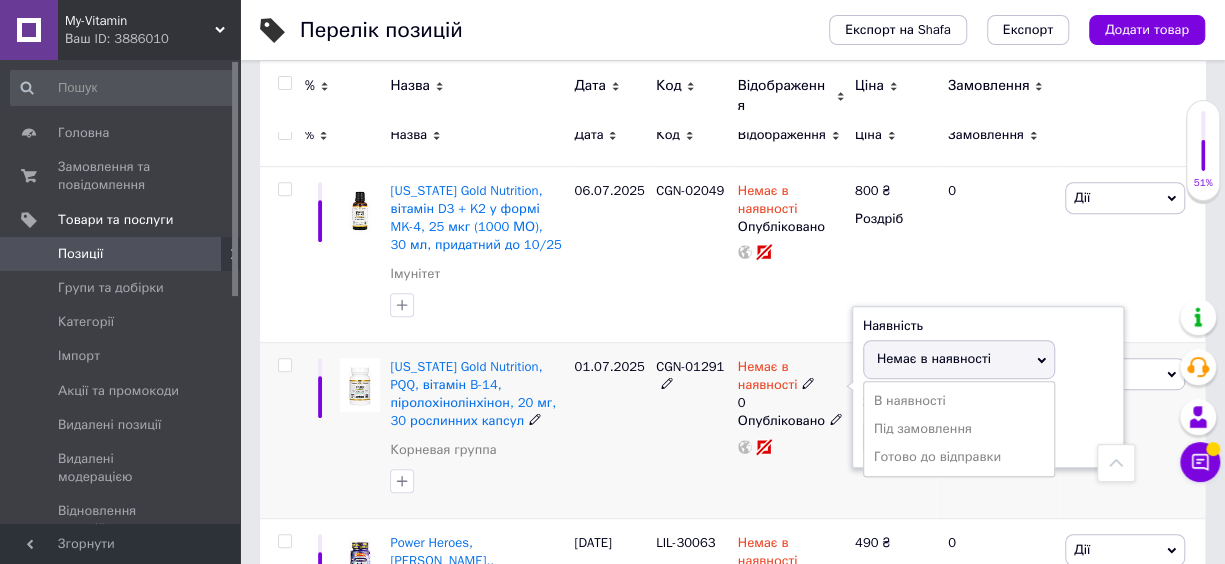 click on "В наявності" at bounding box center (959, 401) 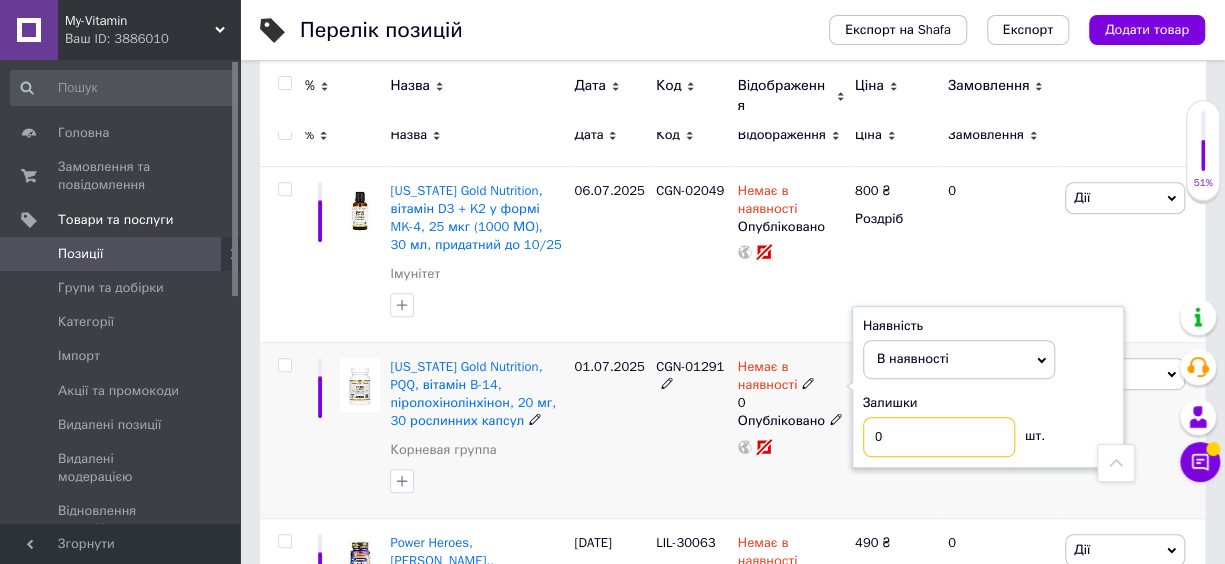 click on "0" at bounding box center (939, 437) 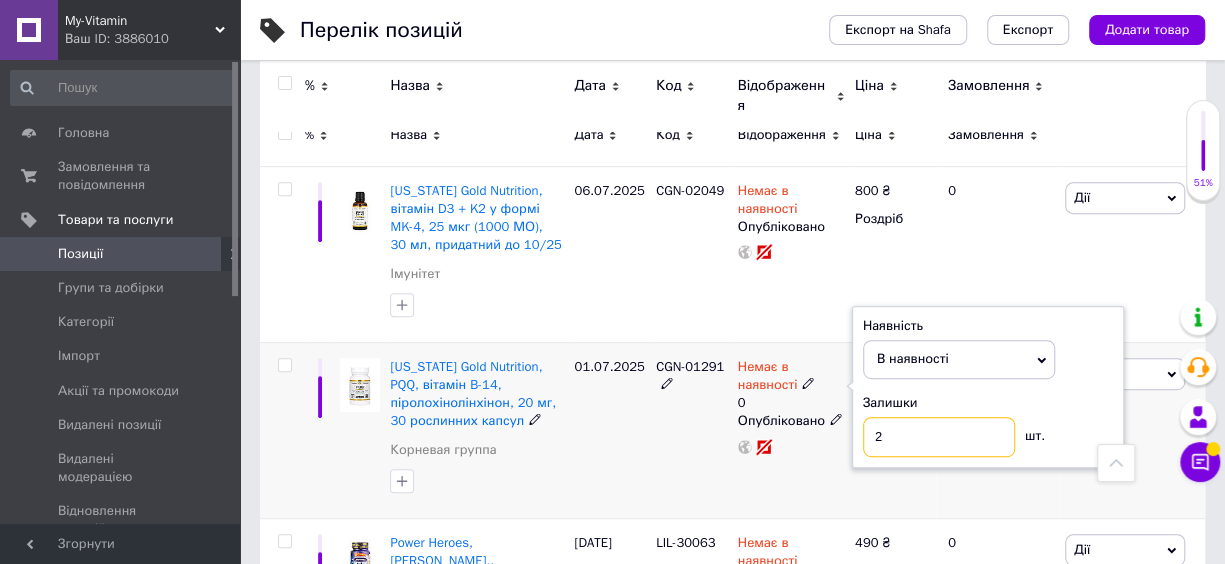 type on "2" 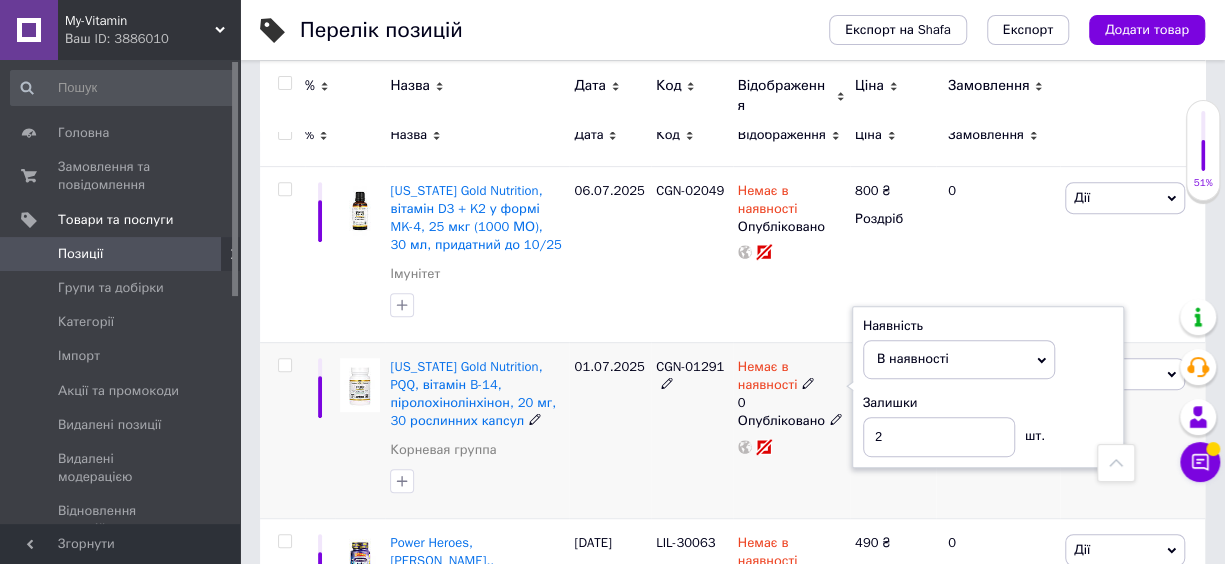 click on "01.07.2025" at bounding box center (610, 430) 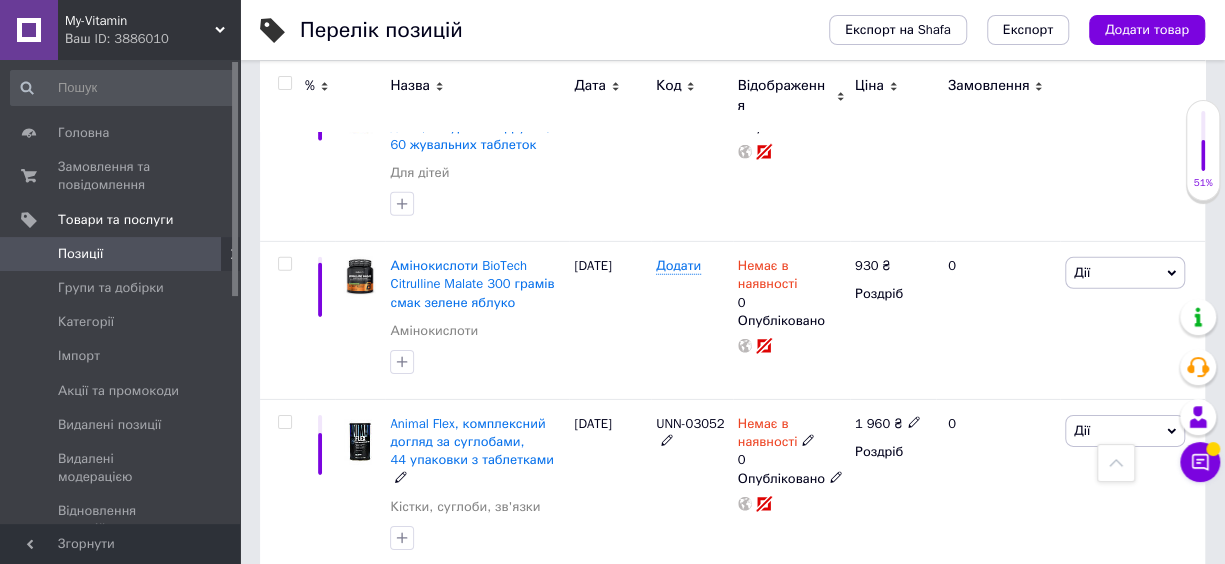 scroll, scrollTop: 3000, scrollLeft: 0, axis: vertical 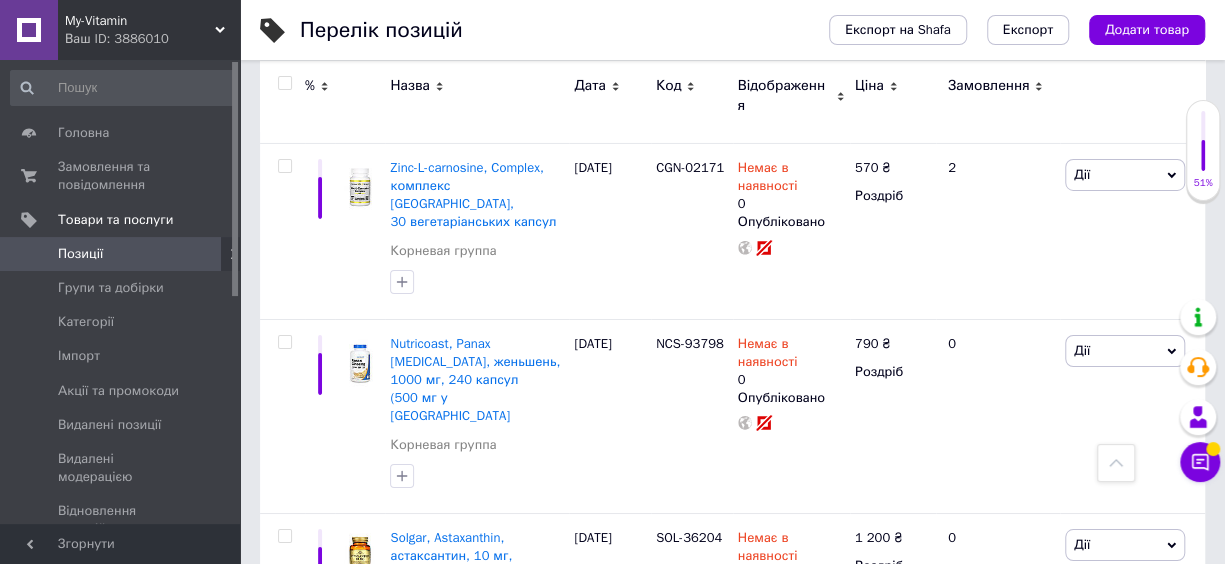click on "2" at bounding box center [327, 712] 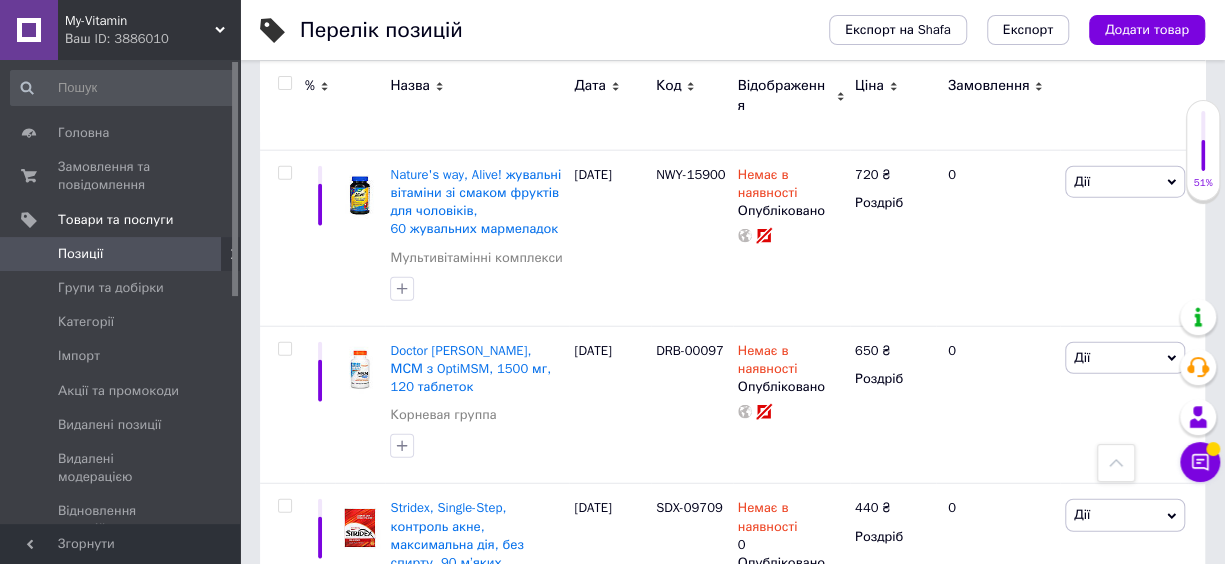 scroll, scrollTop: 2278, scrollLeft: 0, axis: vertical 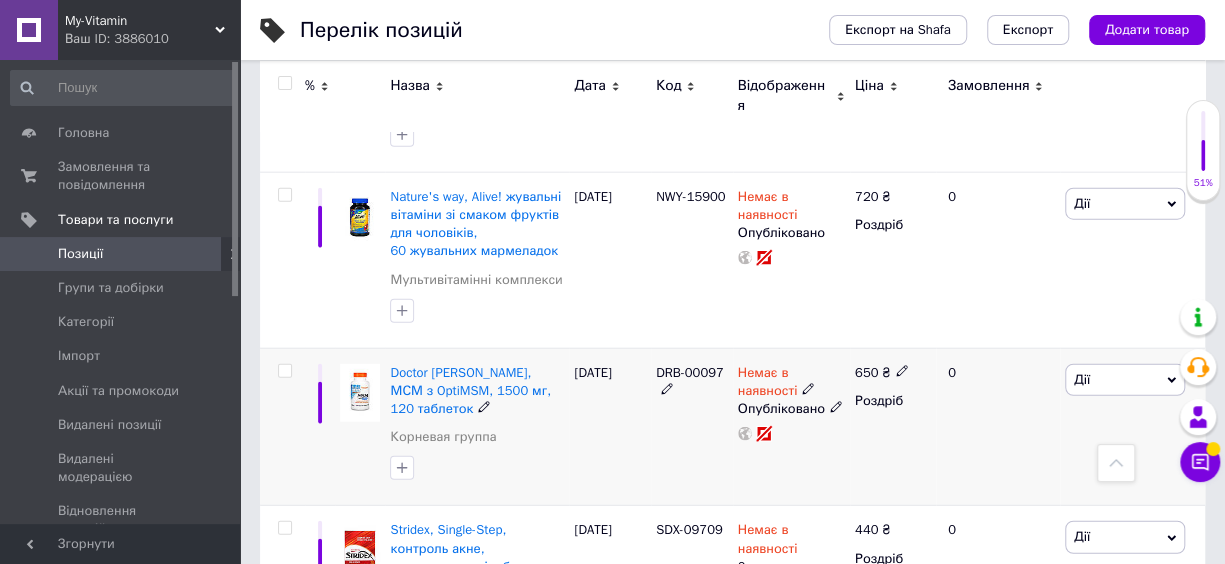 click 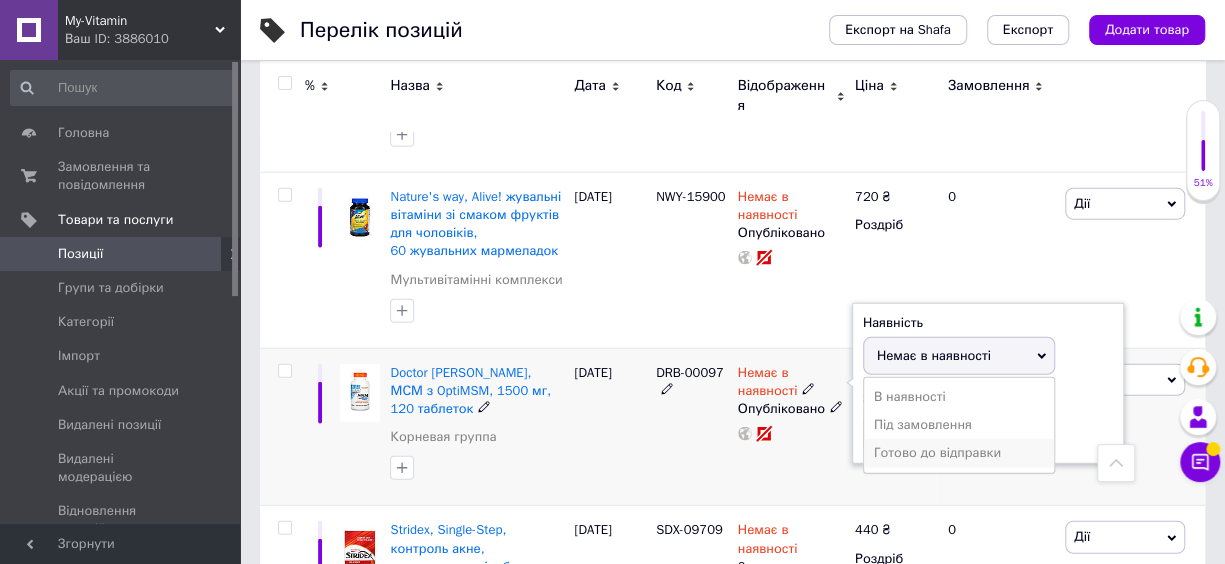 click on "Готово до відправки" at bounding box center [959, 453] 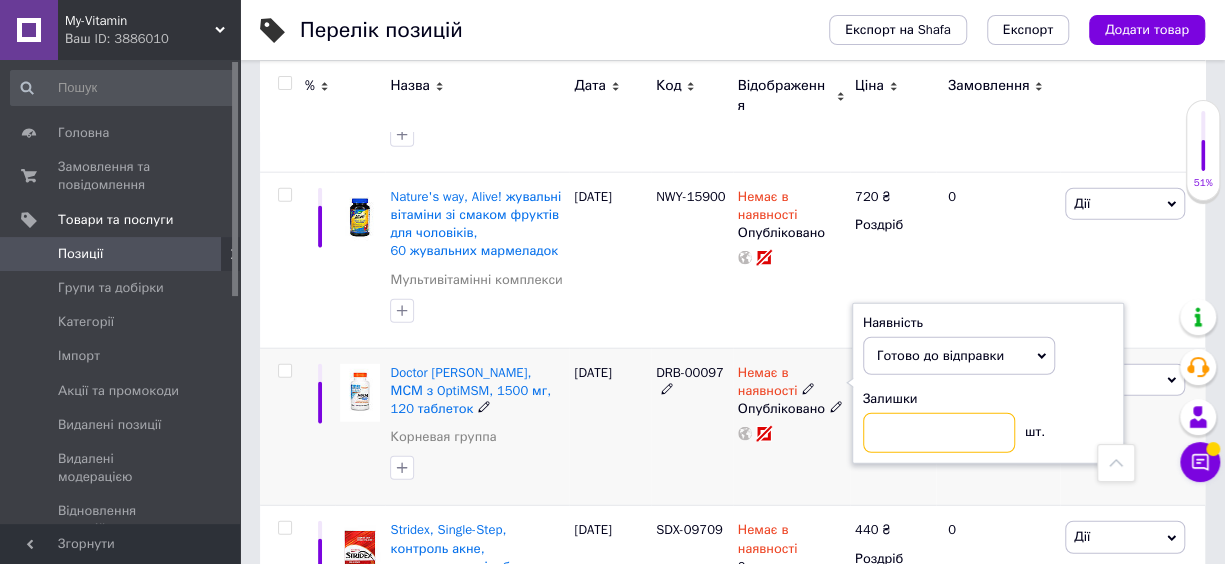 click at bounding box center [939, 433] 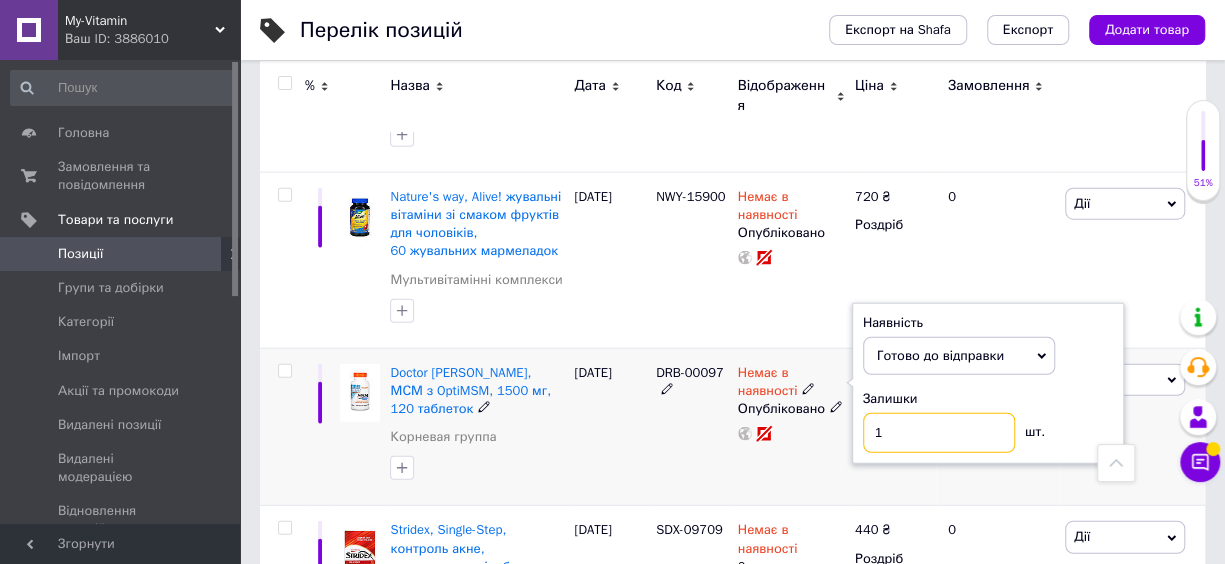 type on "1" 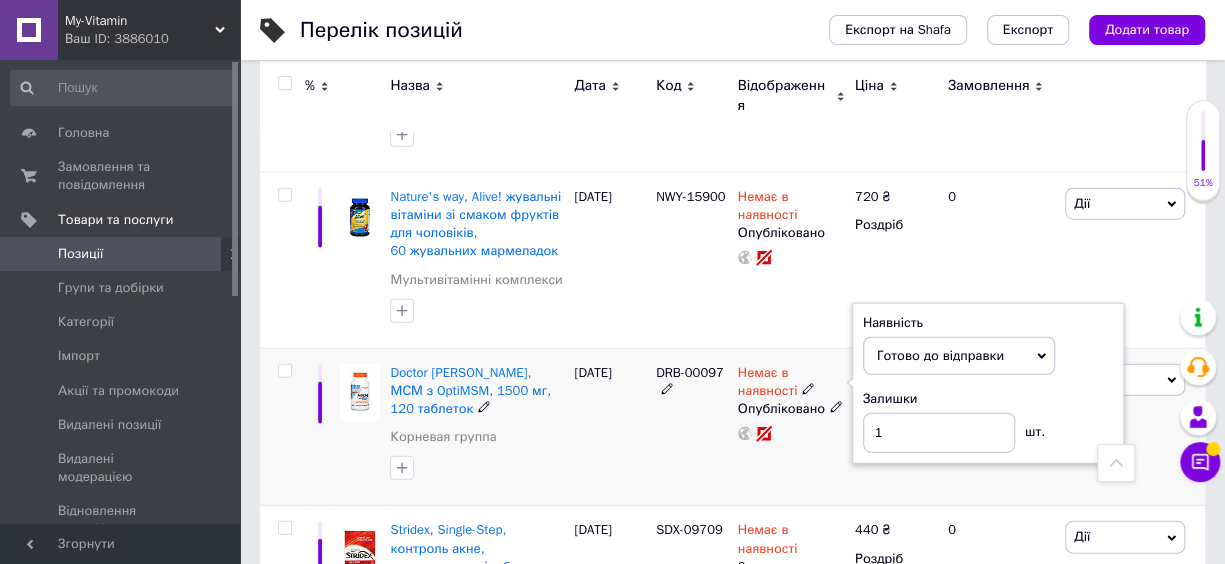 click on "[DATE]" at bounding box center [610, 427] 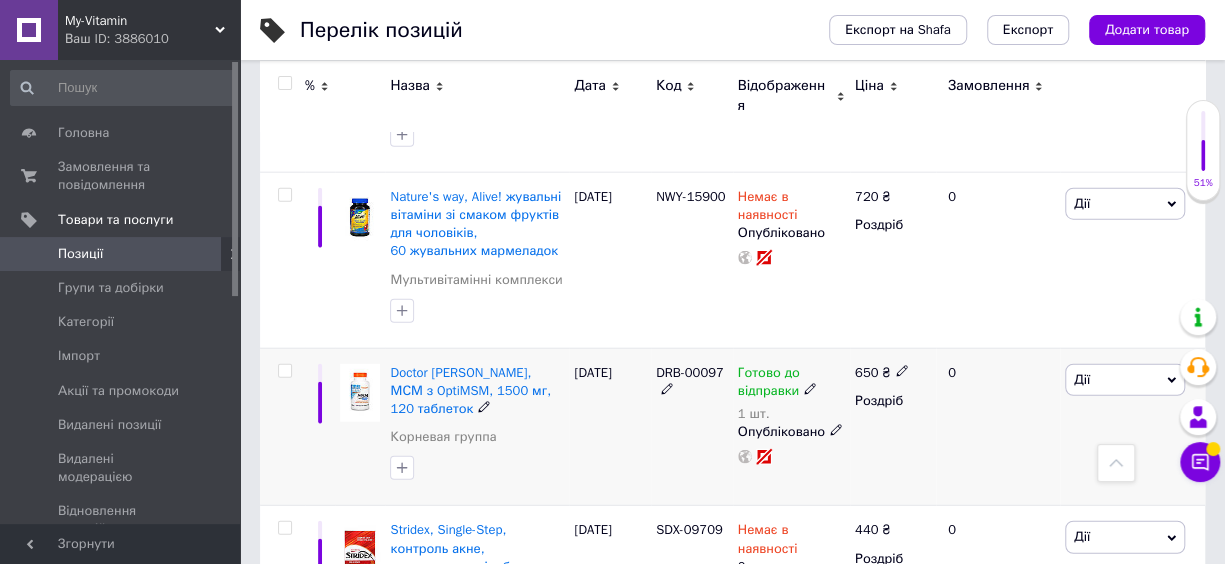click 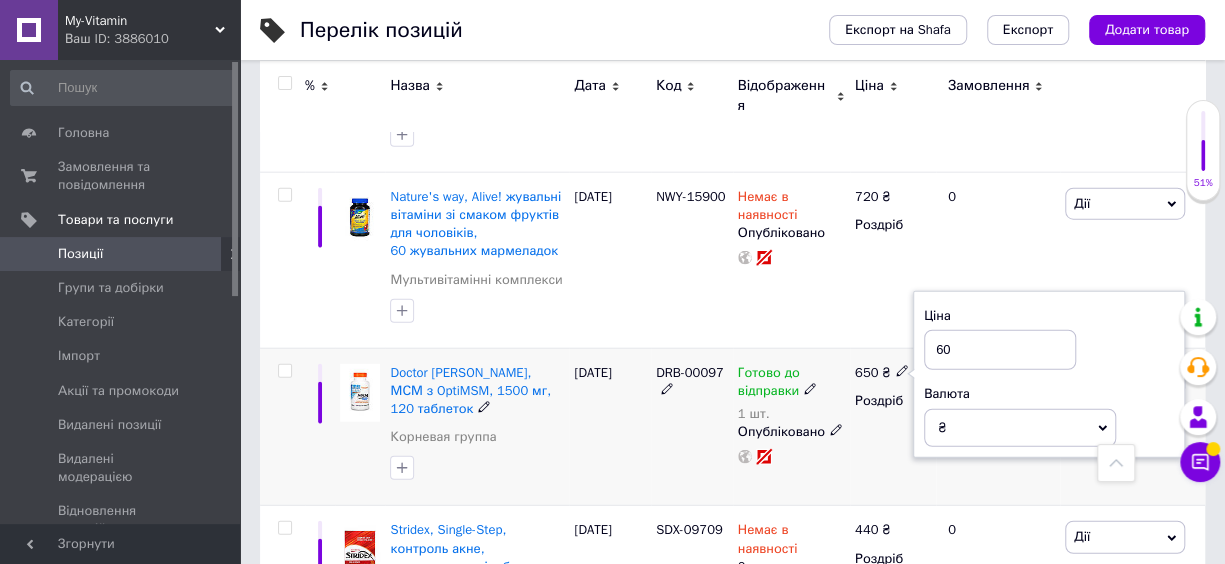 type on "60" 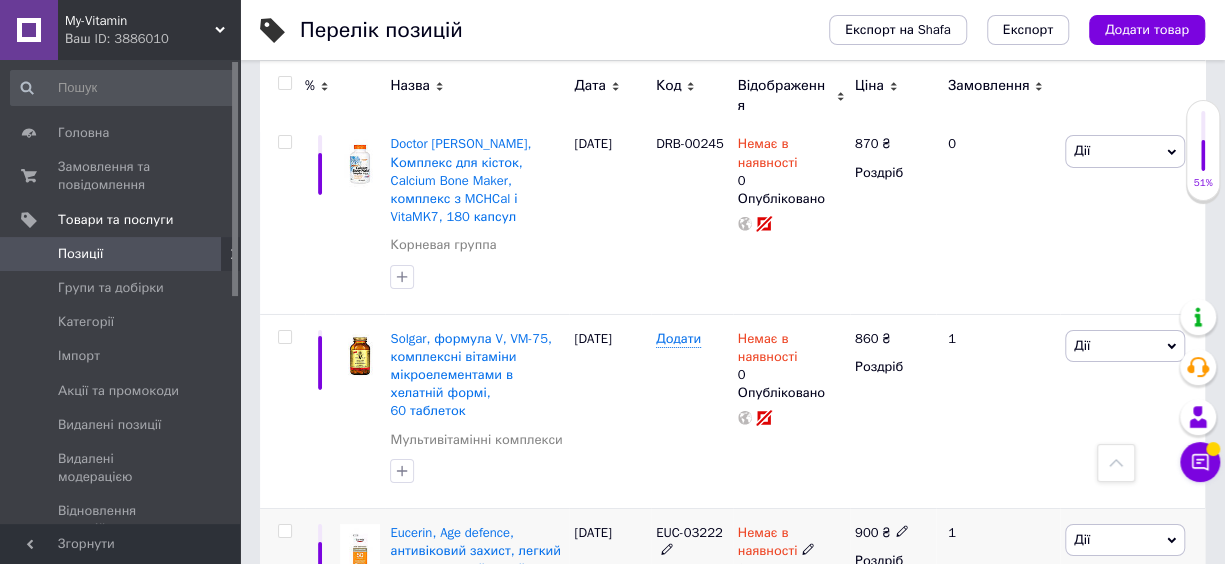 scroll, scrollTop: 3278, scrollLeft: 0, axis: vertical 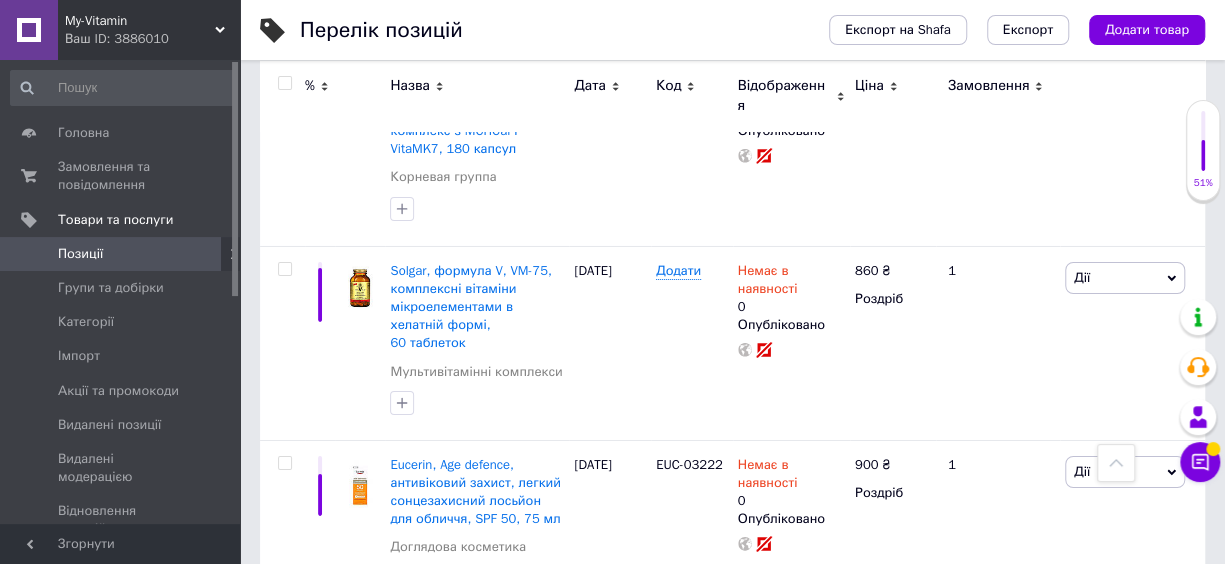 click on "3" at bounding box center [494, 657] 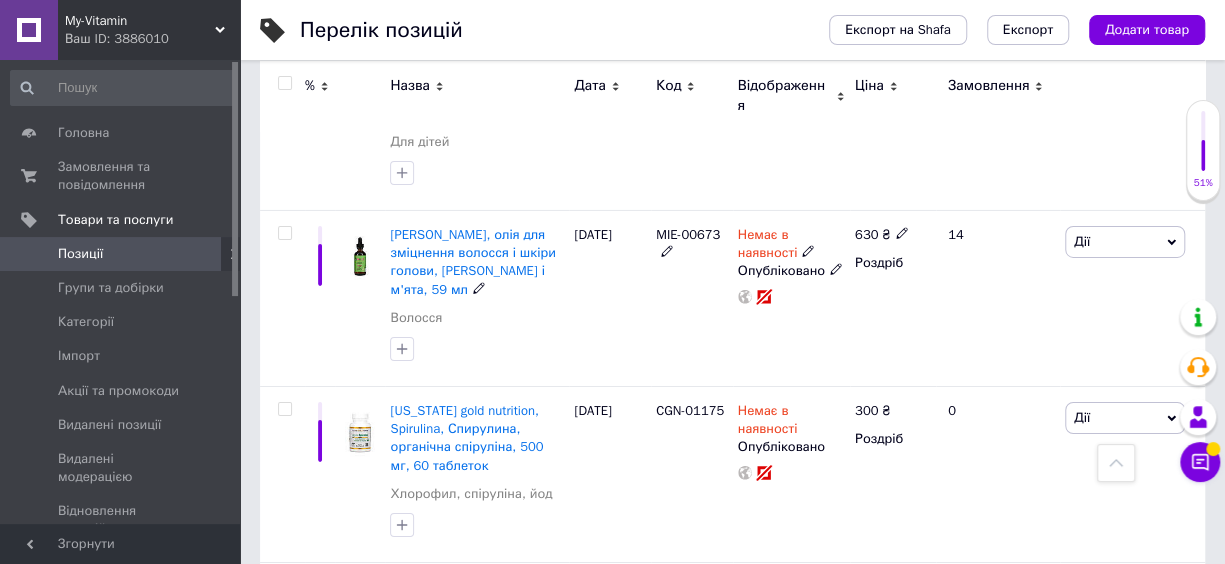 scroll, scrollTop: 3350, scrollLeft: 0, axis: vertical 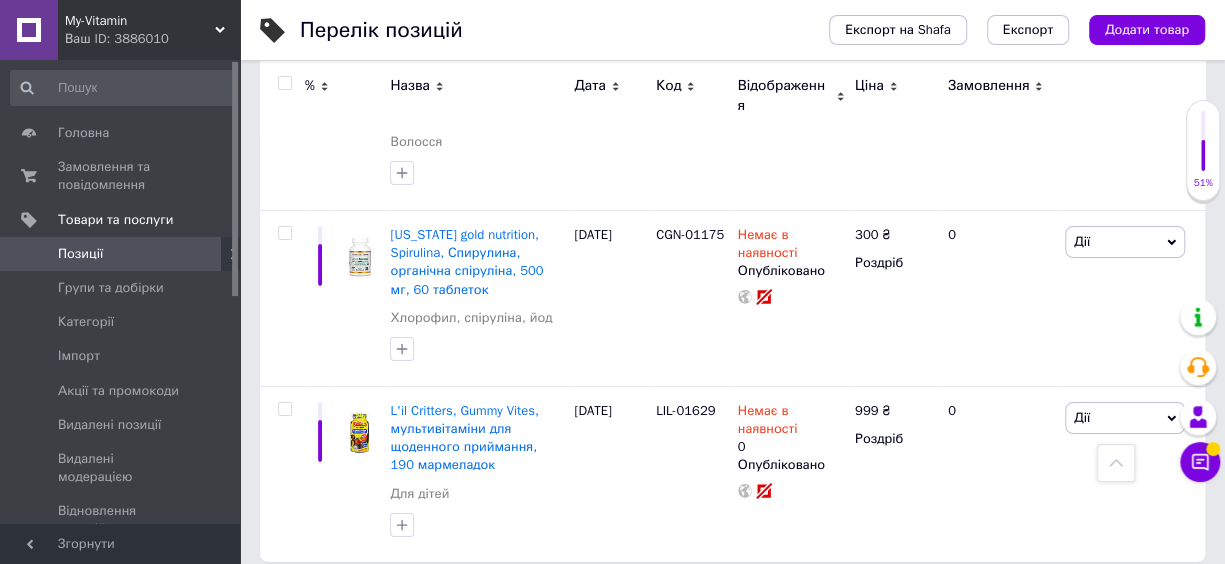 click on "4" at bounding box center [539, 603] 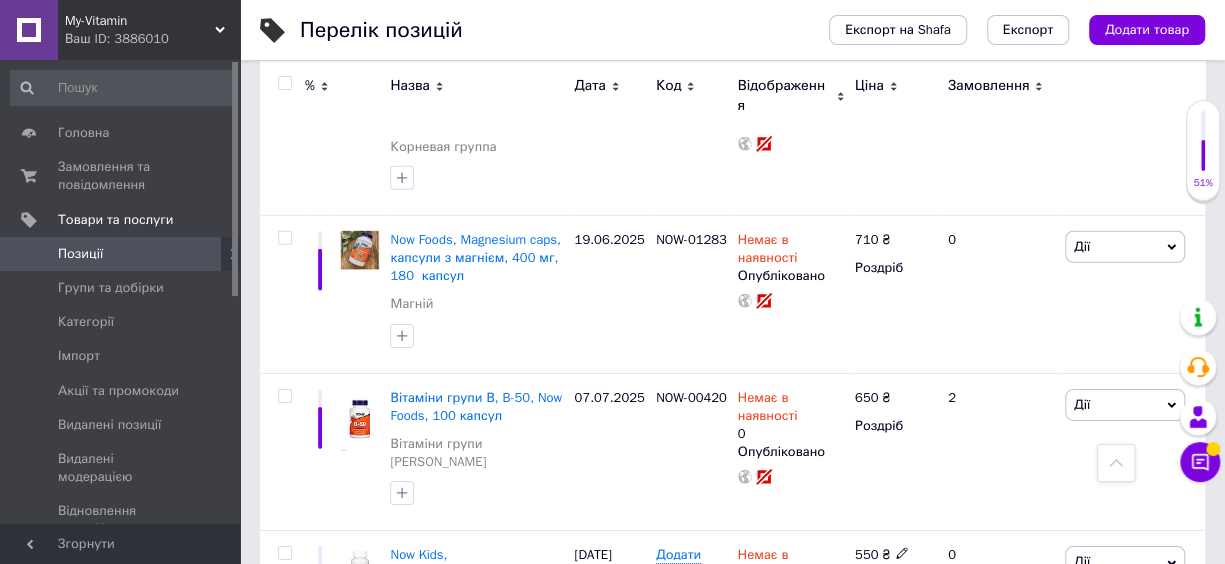 scroll, scrollTop: 2878, scrollLeft: 0, axis: vertical 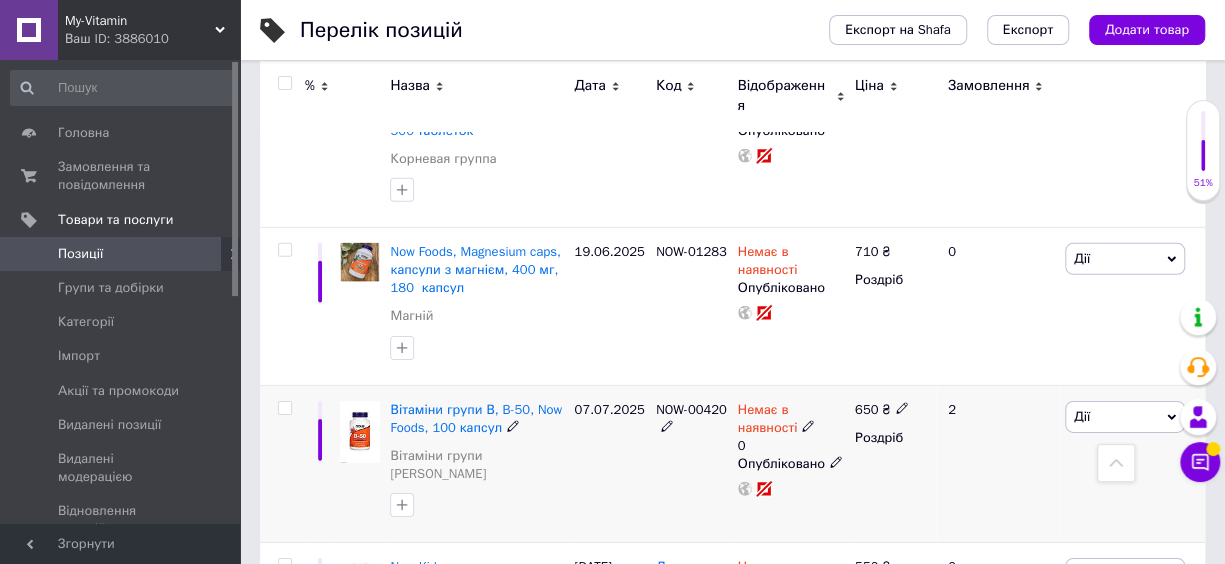 click 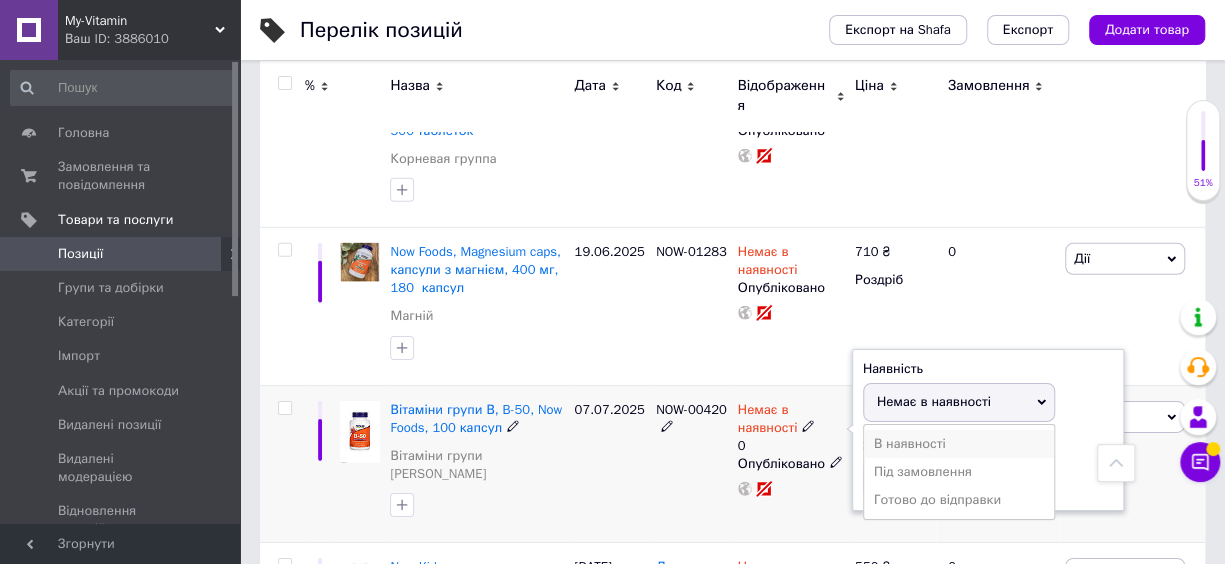 click on "В наявності" at bounding box center [959, 444] 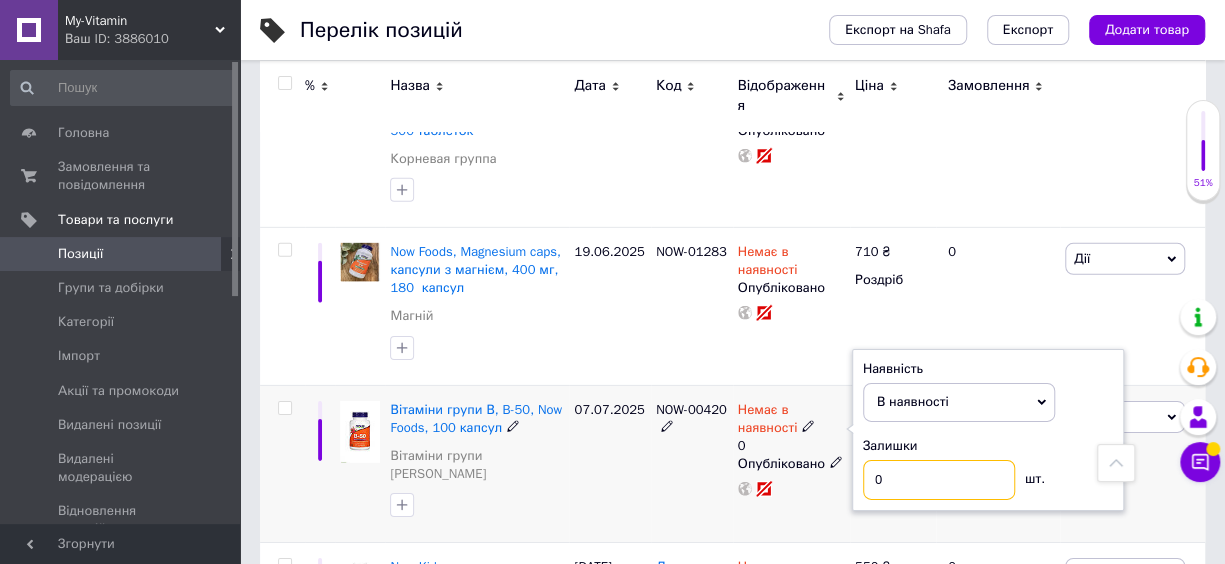 click on "0" at bounding box center [939, 480] 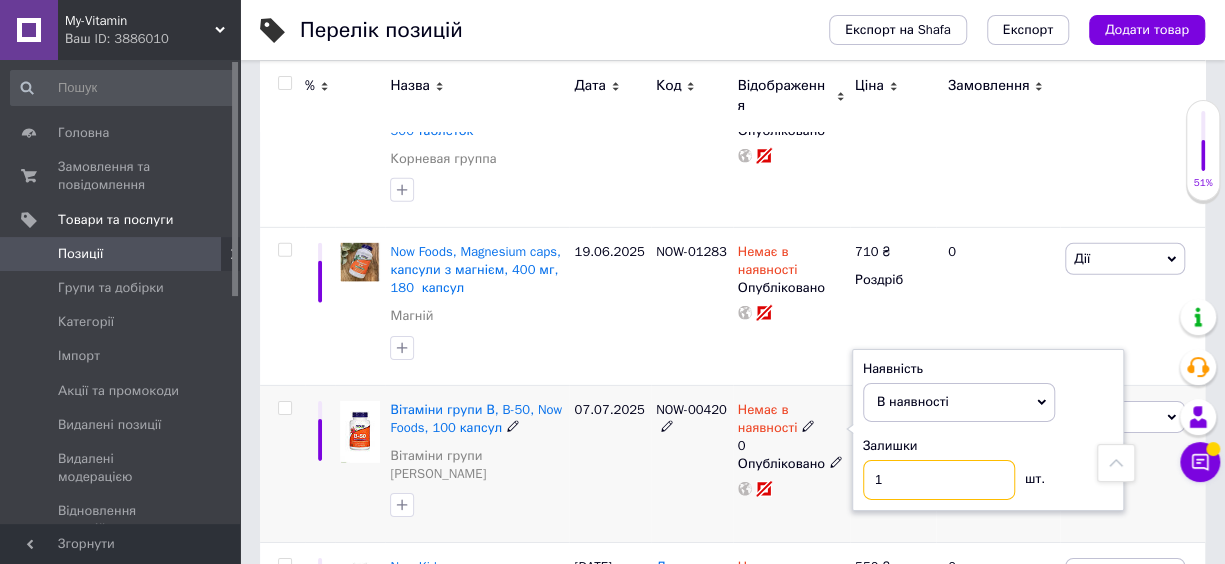 type on "1" 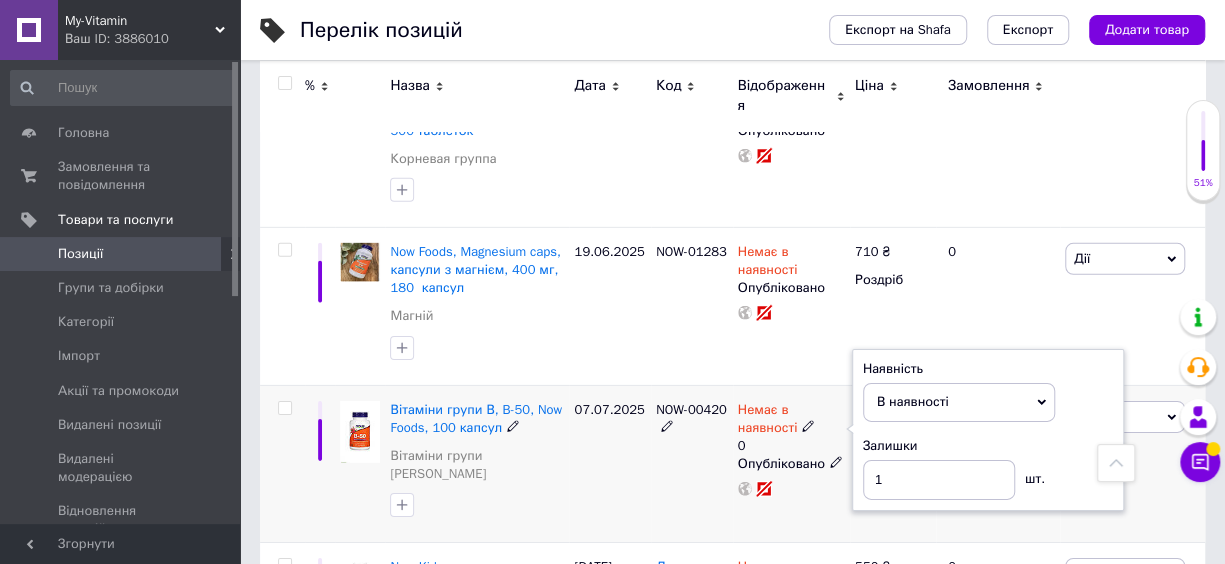 click on "07.07.2025" at bounding box center (610, 464) 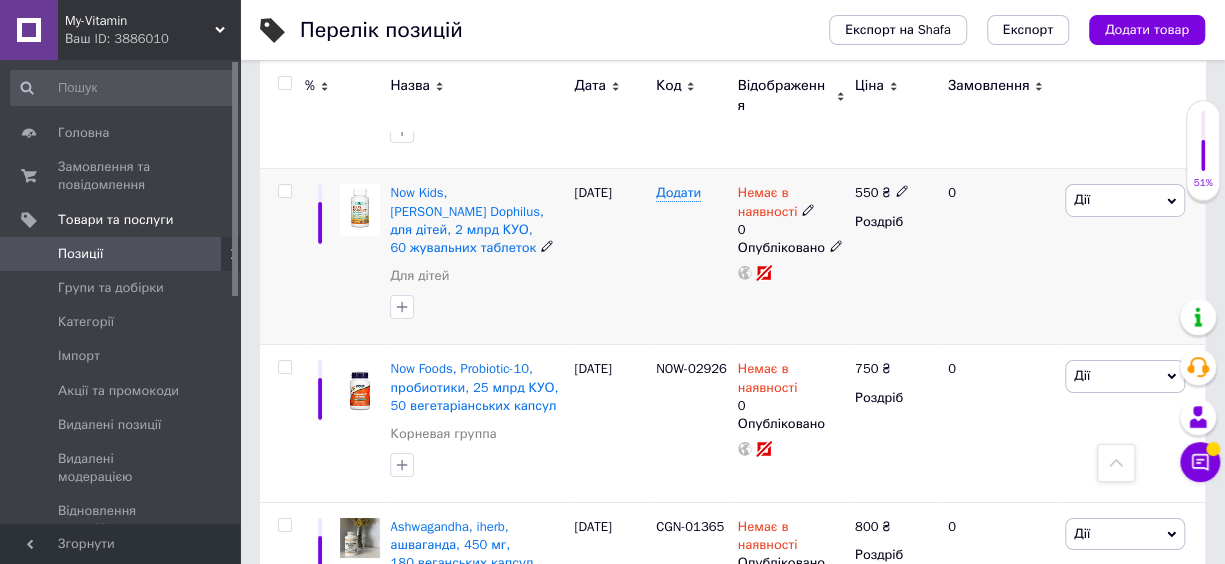 scroll, scrollTop: 3278, scrollLeft: 0, axis: vertical 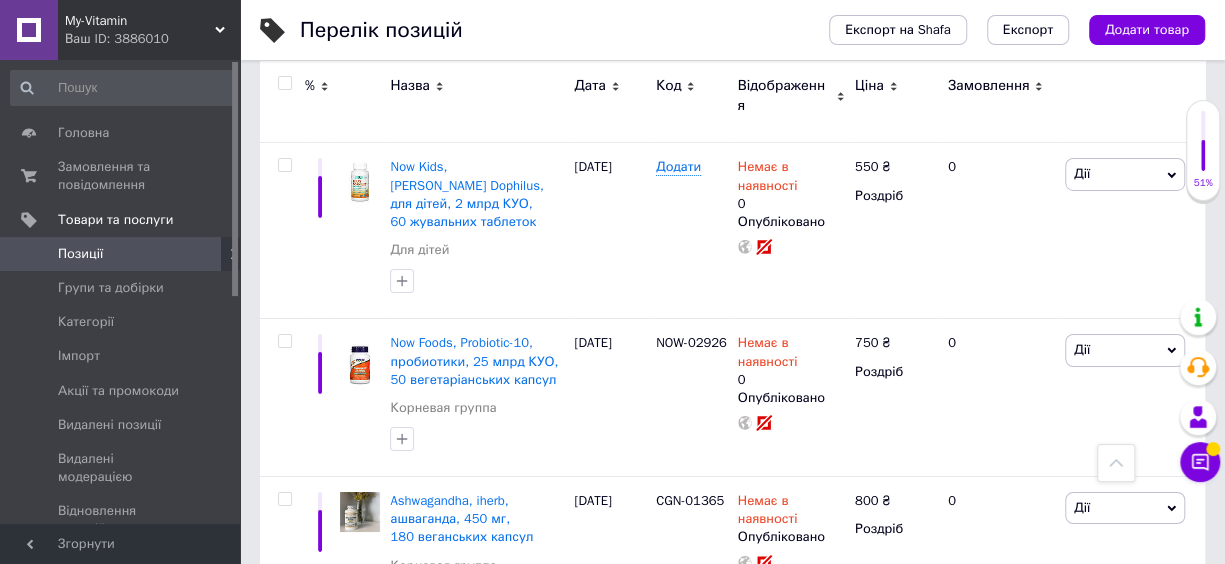 click on "5" at bounding box center [584, 675] 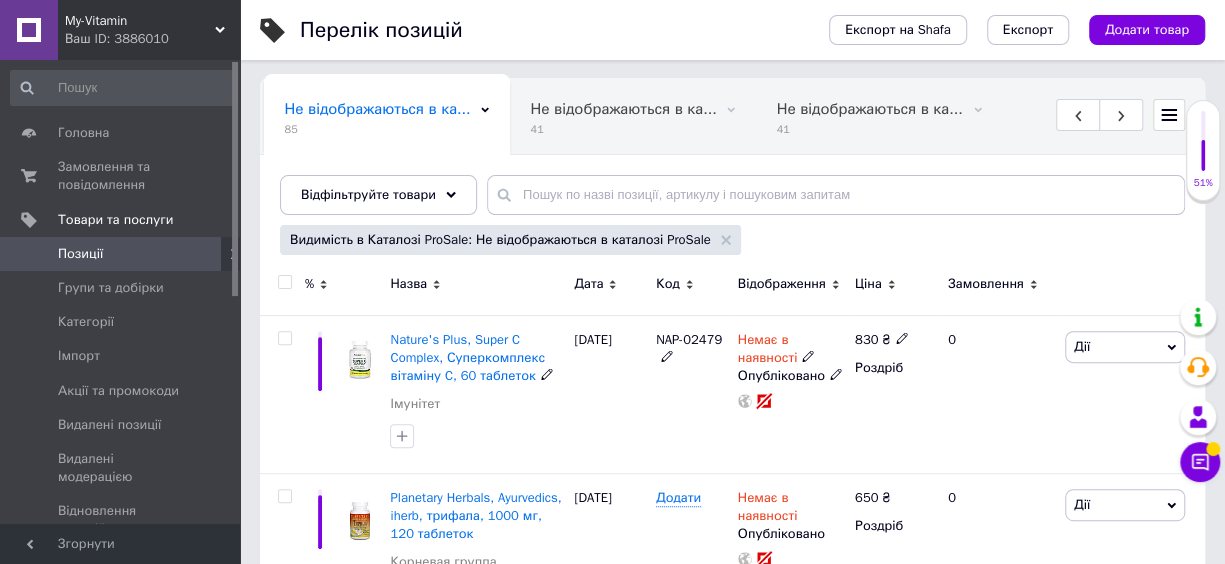 scroll, scrollTop: 51, scrollLeft: 0, axis: vertical 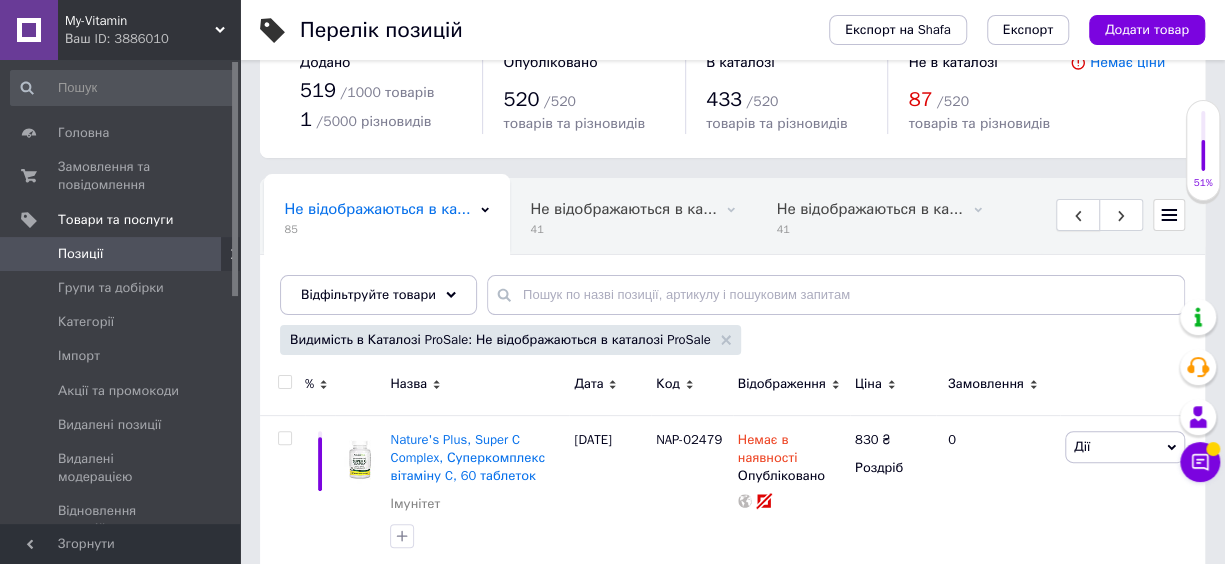 click at bounding box center [1078, 215] 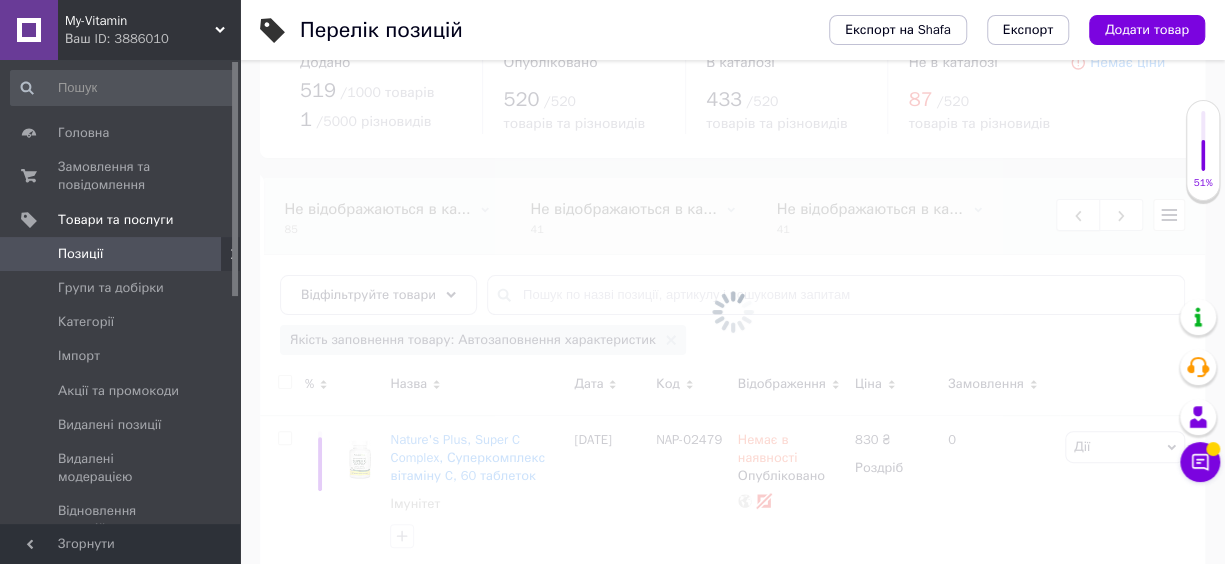 scroll, scrollTop: 0, scrollLeft: 88, axis: horizontal 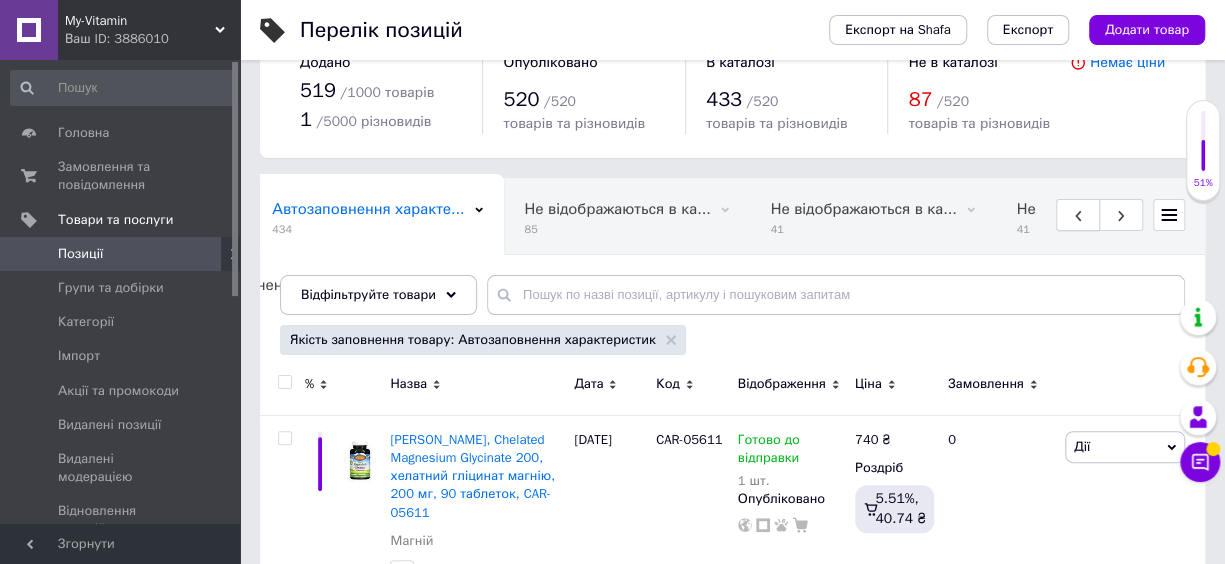 click at bounding box center (1078, 215) 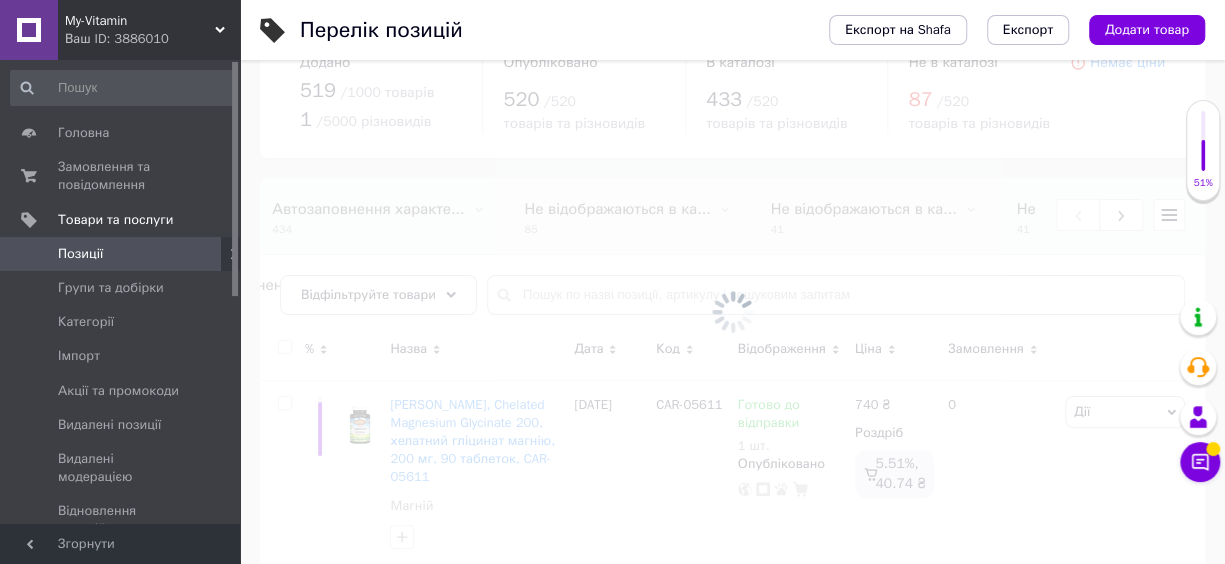 scroll, scrollTop: 0, scrollLeft: 0, axis: both 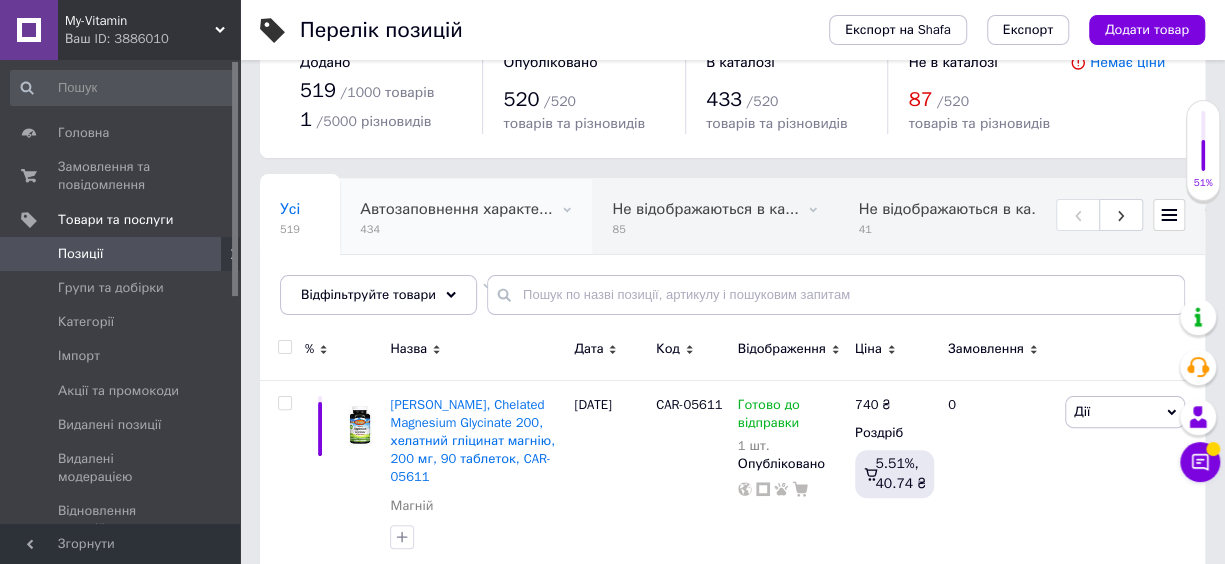 click on "Автозаповнення характе... 434" at bounding box center (466, 217) 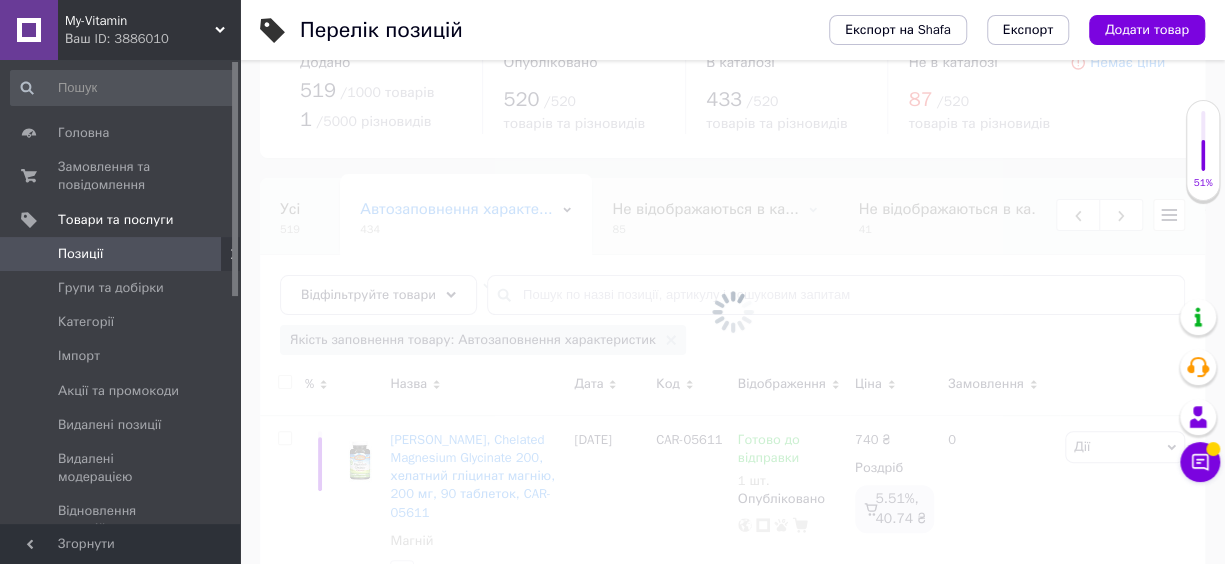 scroll, scrollTop: 0, scrollLeft: 88, axis: horizontal 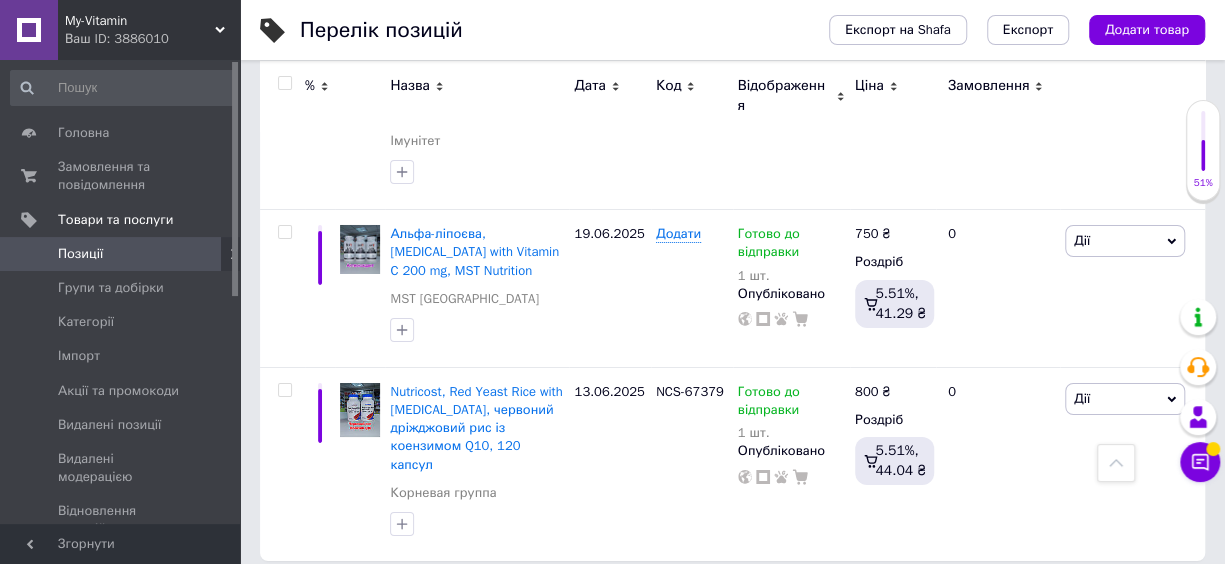click on "2" at bounding box center [327, 602] 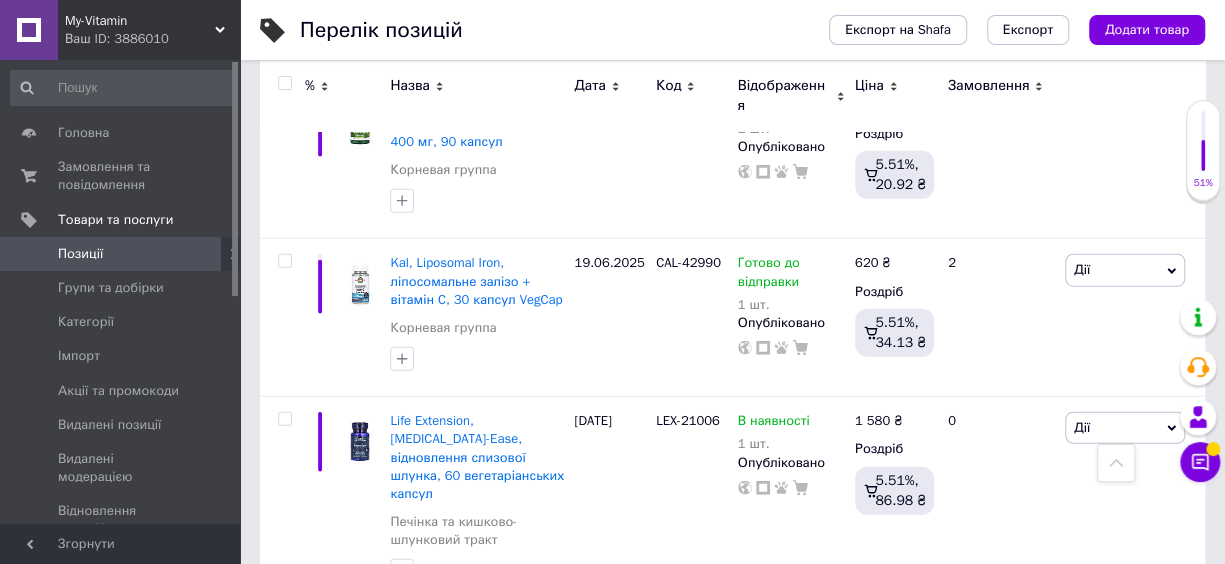 scroll, scrollTop: 2300, scrollLeft: 0, axis: vertical 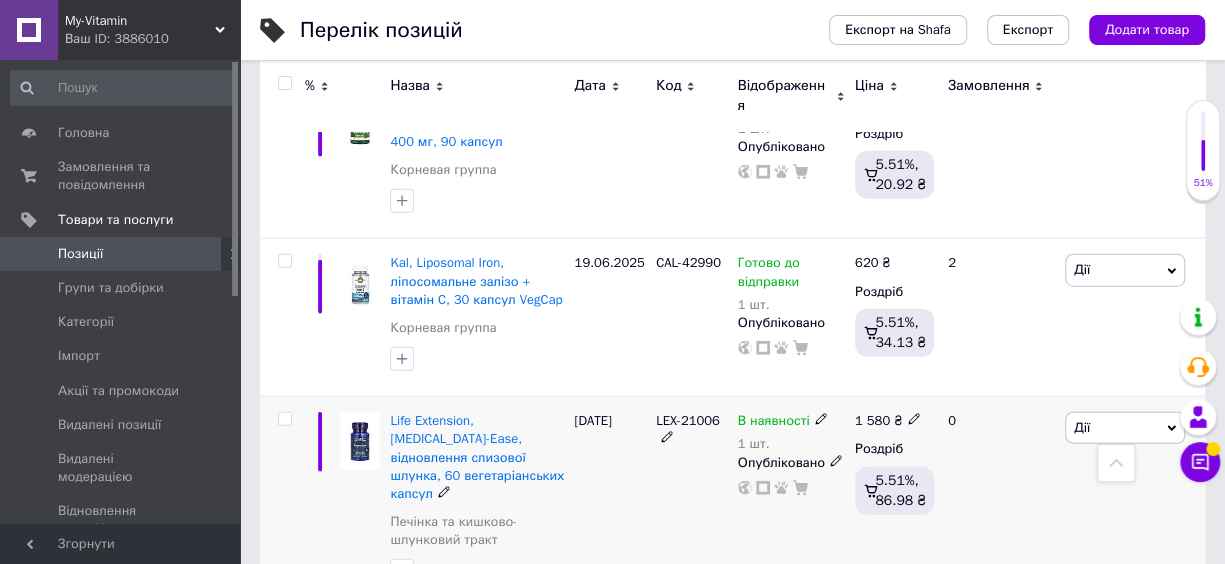 click 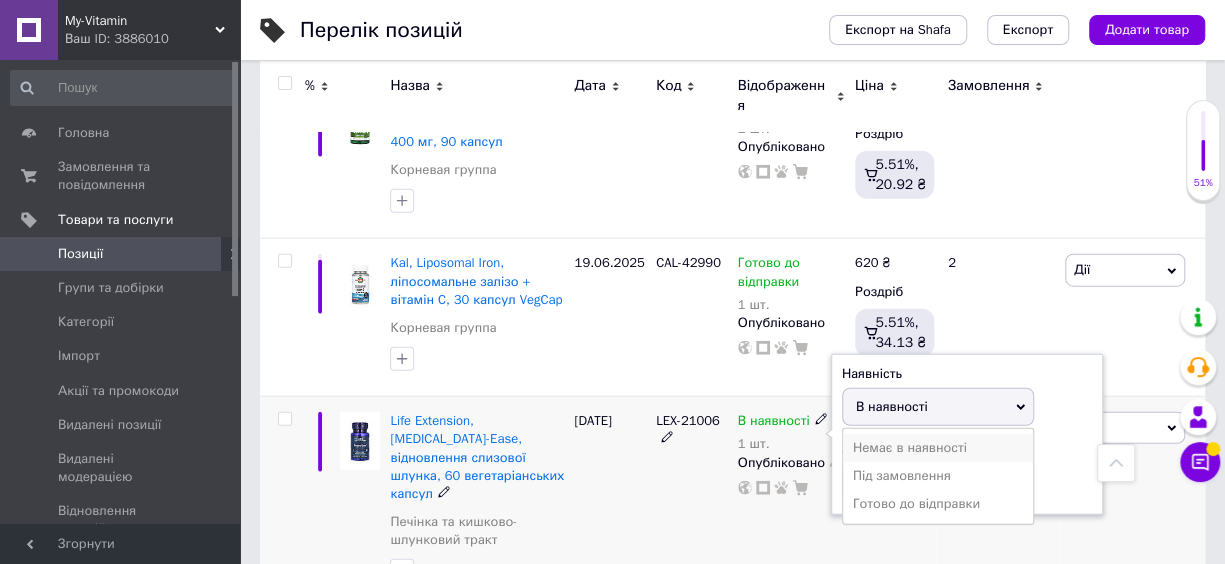 click on "Немає в наявності" at bounding box center (938, 448) 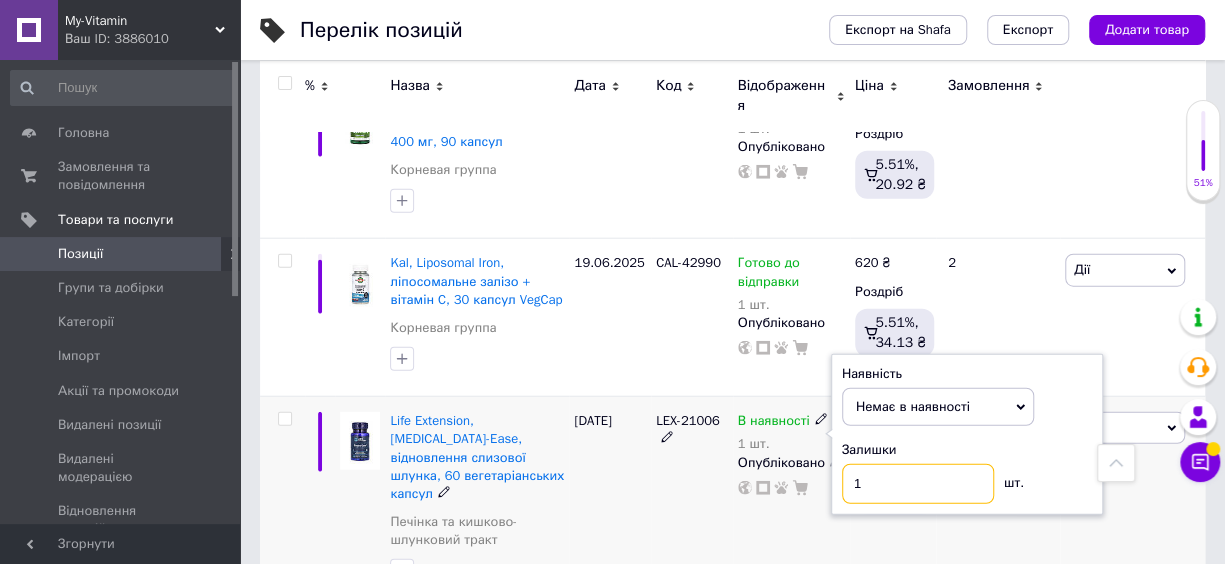 click on "1" at bounding box center (918, 484) 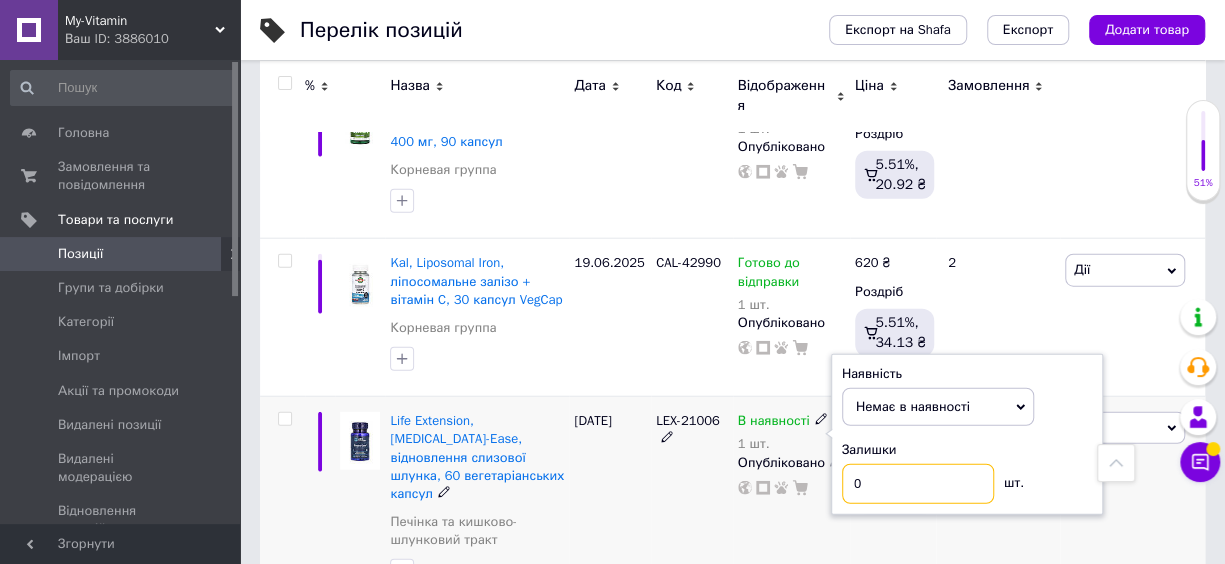 type on "0" 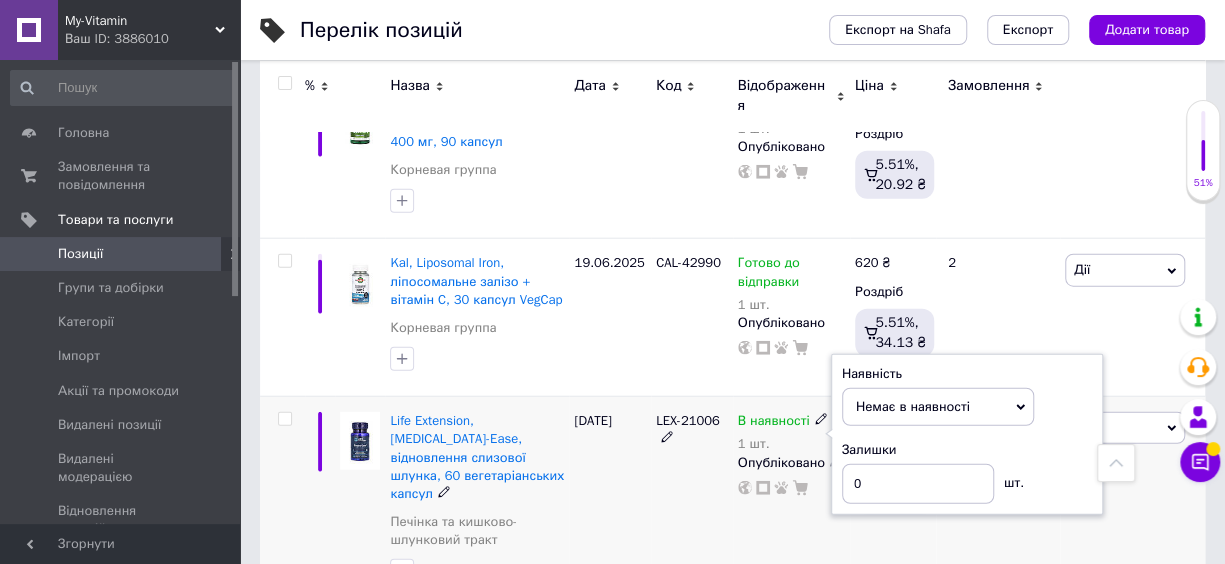 click on "[DATE]" at bounding box center (610, 503) 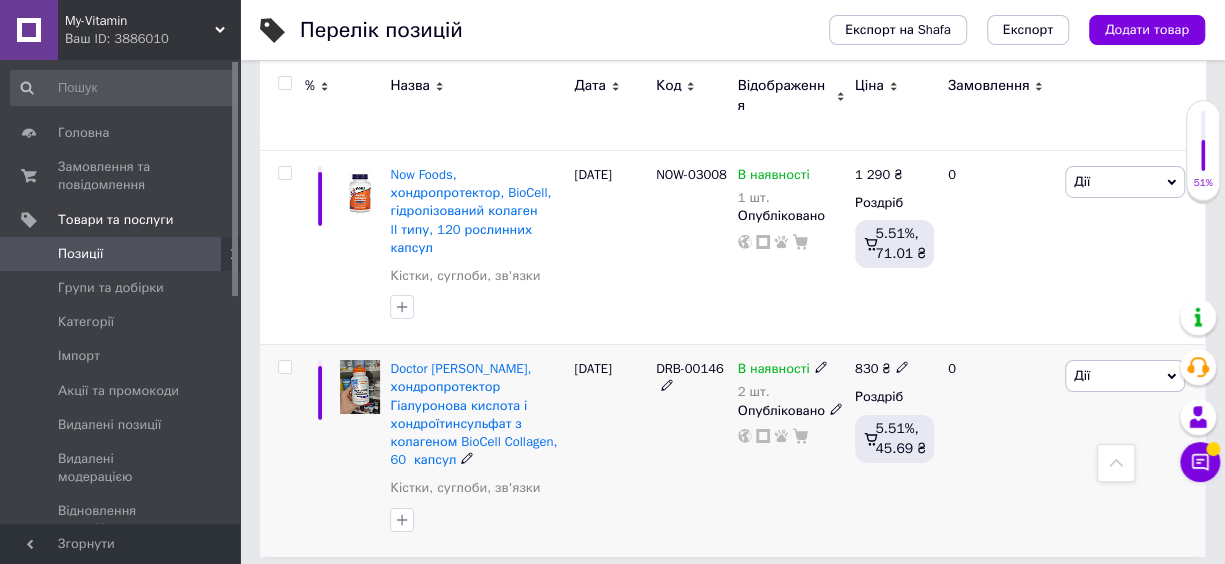 scroll, scrollTop: 3300, scrollLeft: 0, axis: vertical 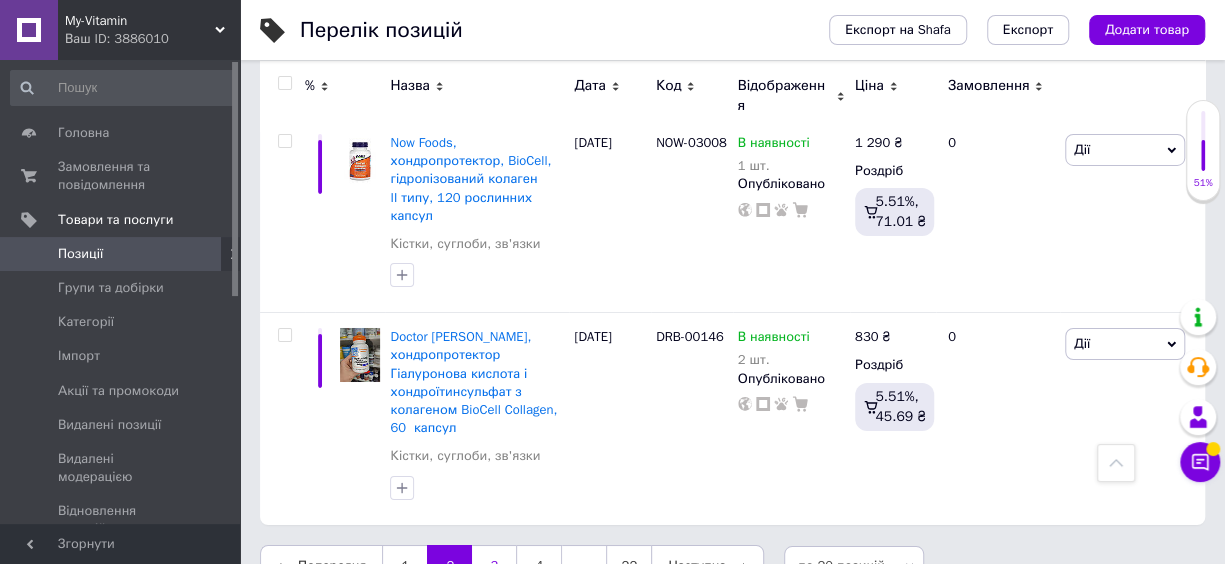 click on "3" at bounding box center [494, 566] 